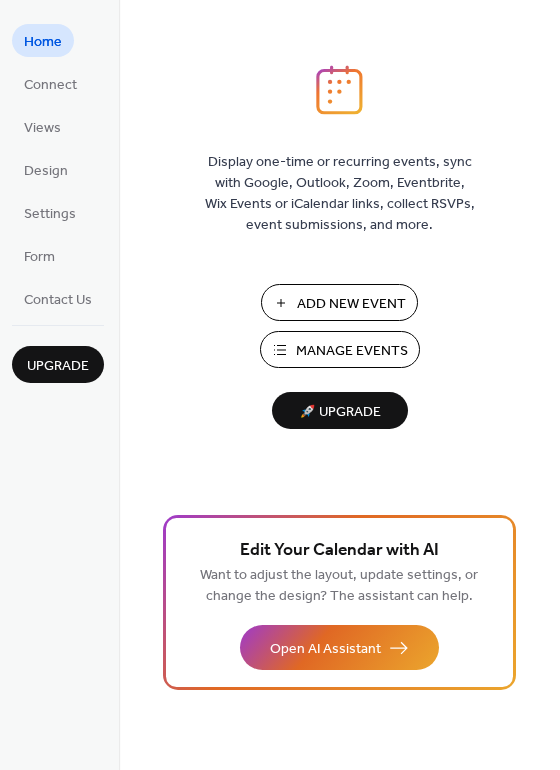 scroll, scrollTop: 0, scrollLeft: 0, axis: both 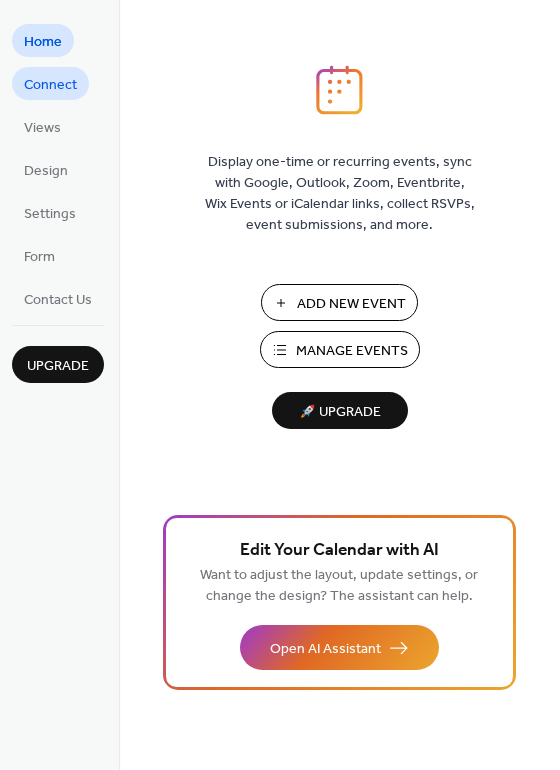 click on "Connect" at bounding box center [50, 85] 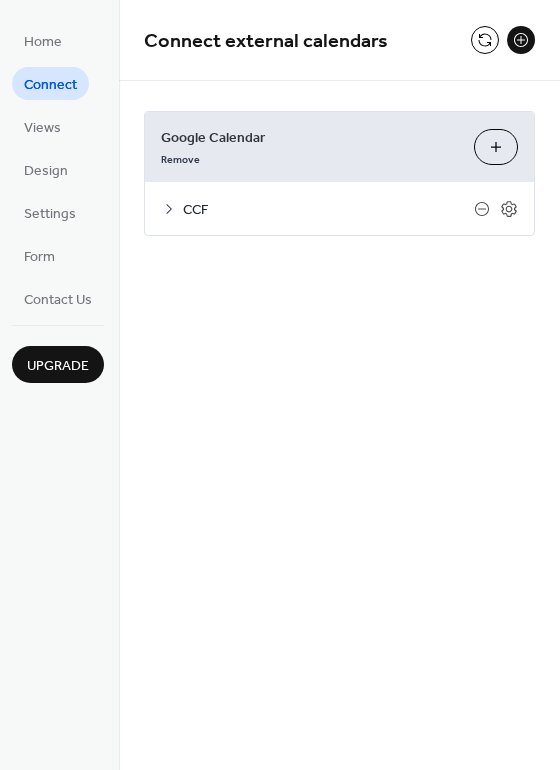 click on "Choose Calendars" at bounding box center [496, 147] 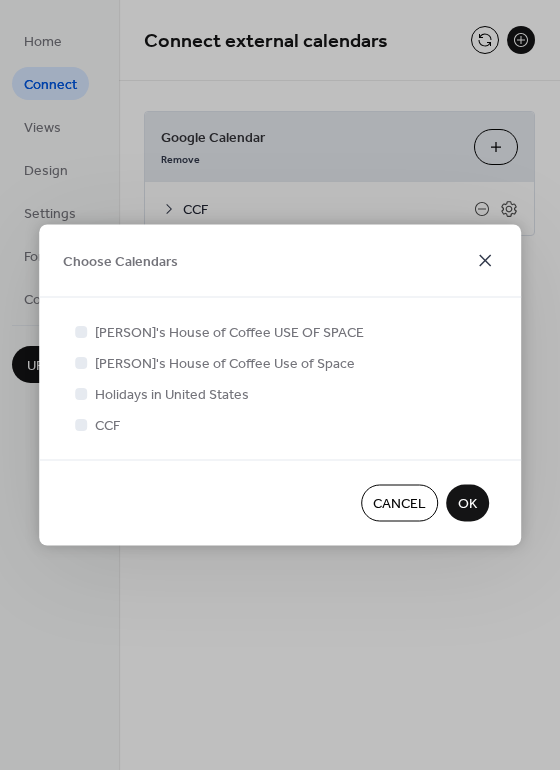click 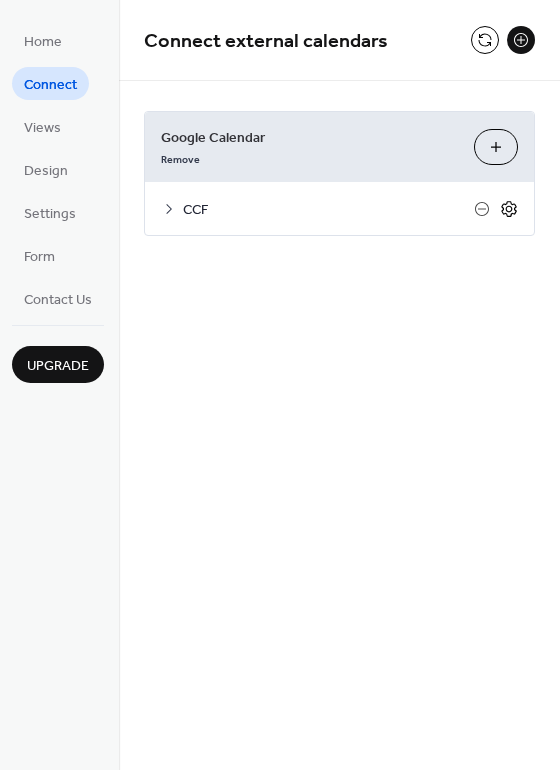 click 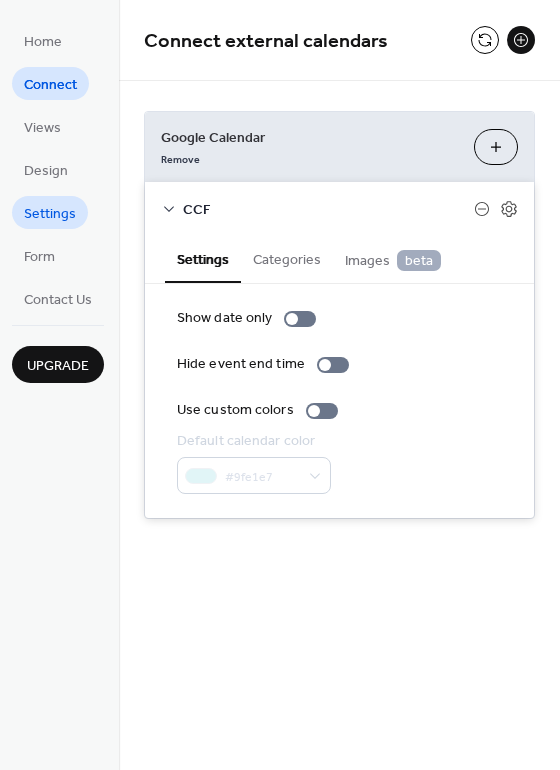 click on "Settings" at bounding box center (50, 214) 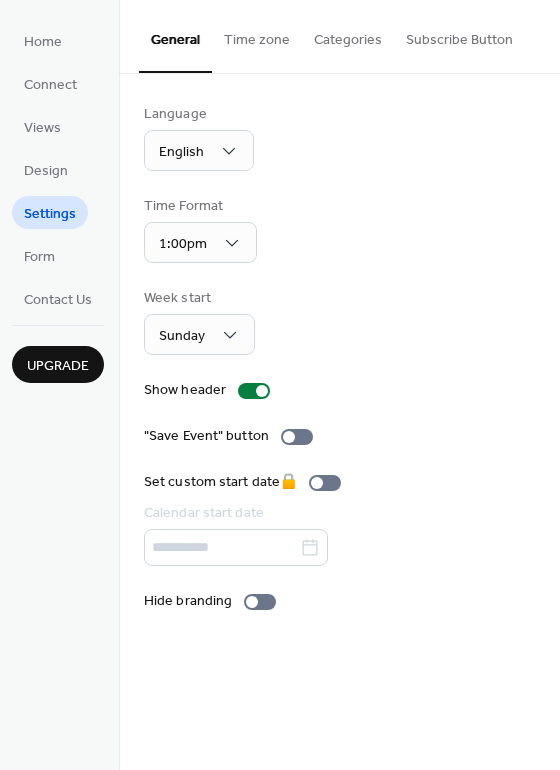 click on "Time zone" at bounding box center [257, 35] 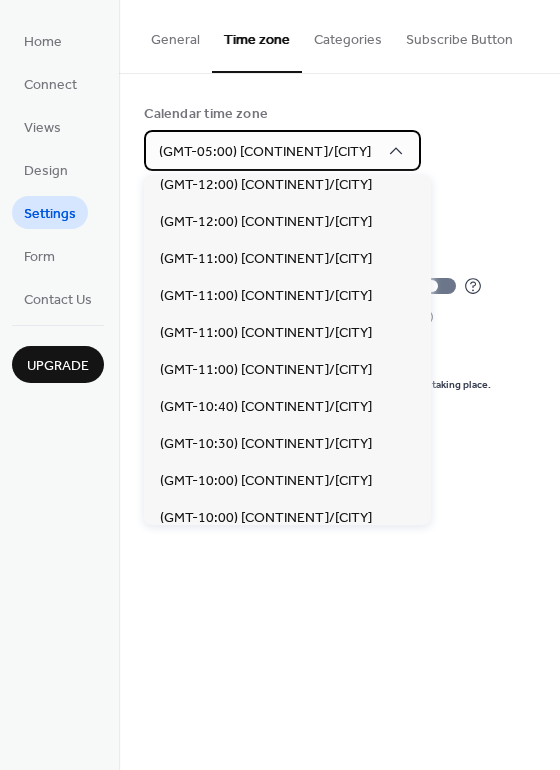 scroll, scrollTop: 0, scrollLeft: 0, axis: both 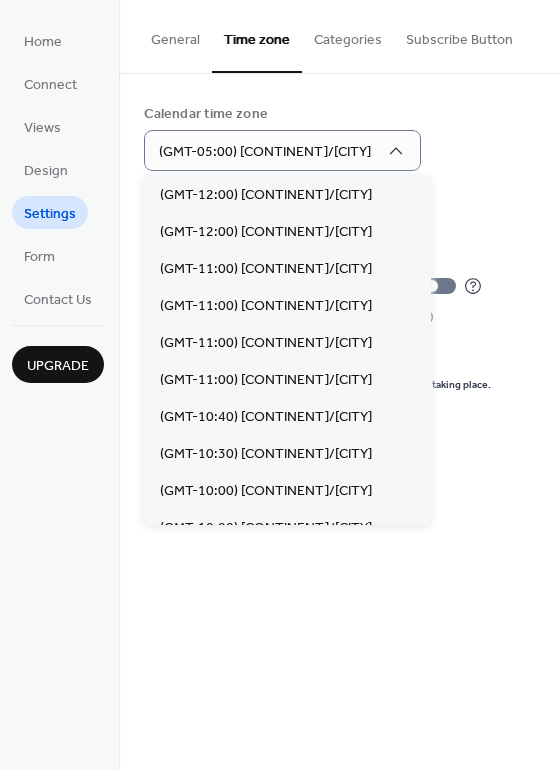 click on "Calendar time zone (GMT-05:00) [CONTINENT]/[CITY] Event timezone display options ​ Display all events in the same timezone Events will follow the time zone set for the calendar. Adjust to visitor's time zone automatically   🔒 Allow manual timezone selection  🔒 ​ Display events in their local time zones Each event will be displayed in the time zone where it's taking place." at bounding box center [339, 248] 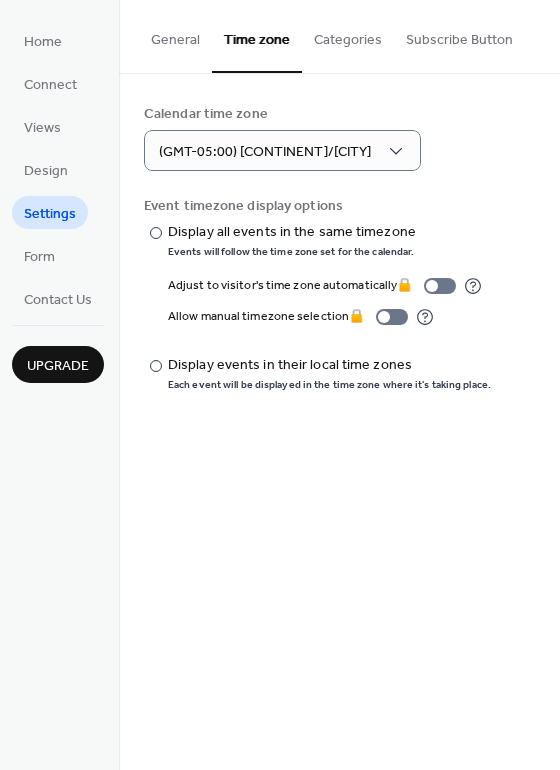 click on "Categories" at bounding box center (348, 35) 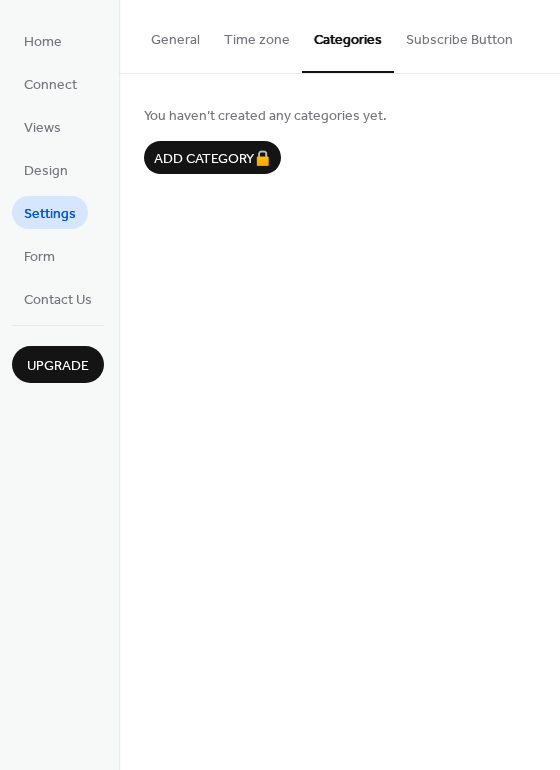 click on "Subscribe Button" at bounding box center [459, 35] 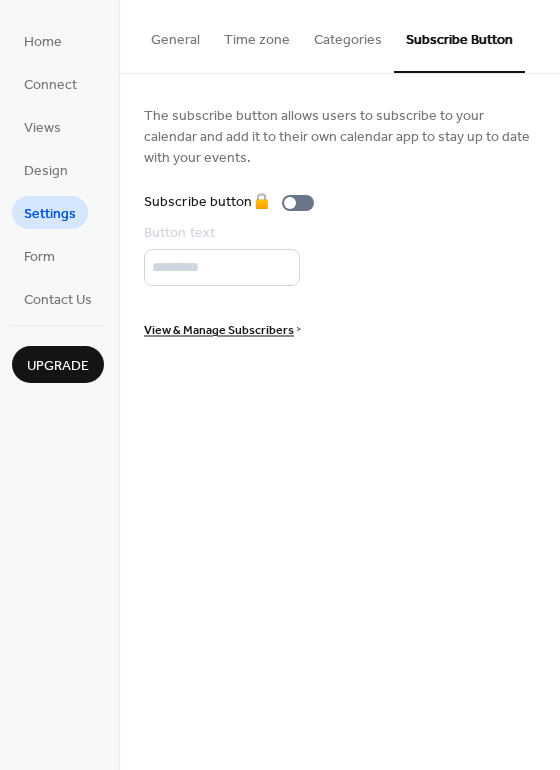 click on "General" at bounding box center [175, 35] 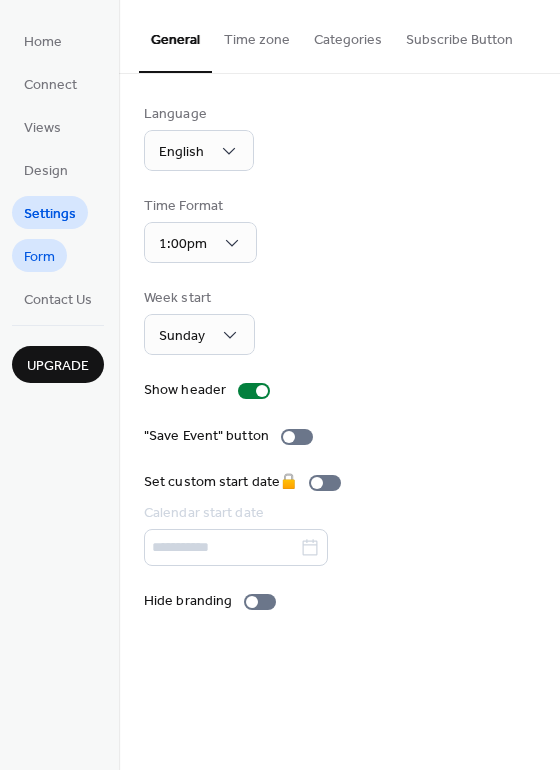 click on "Form" at bounding box center (39, 257) 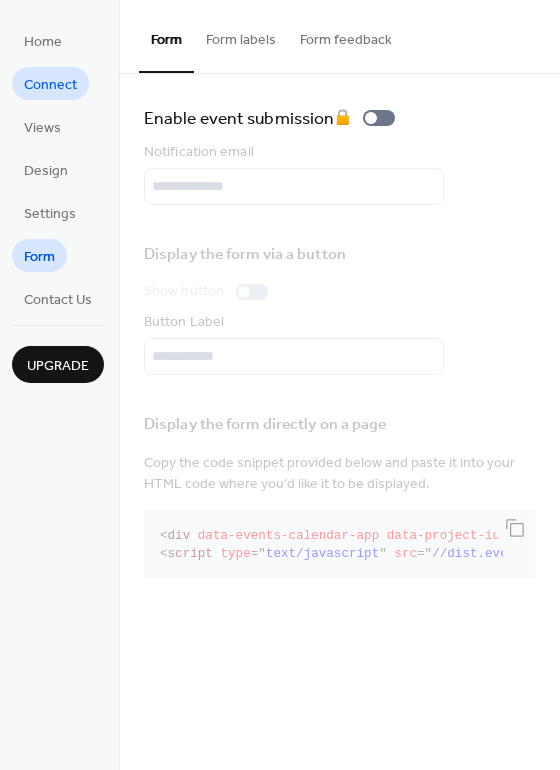 click on "Connect" at bounding box center [50, 85] 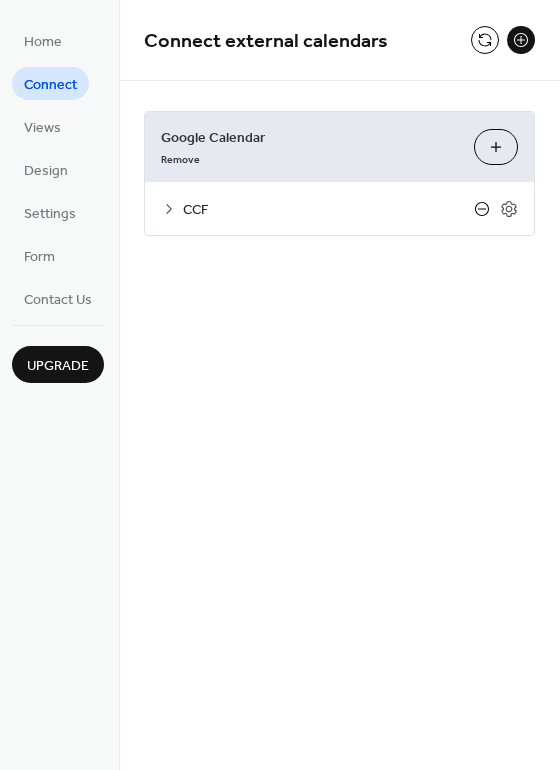 click 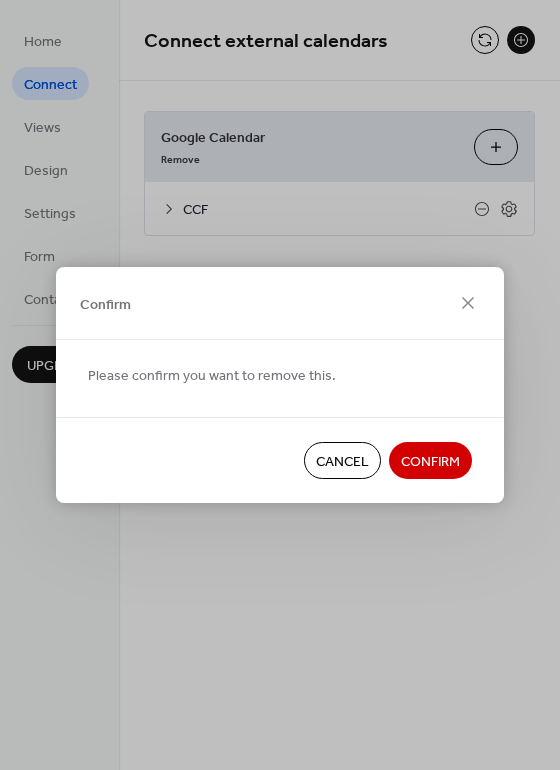 click on "Cancel" at bounding box center [342, 462] 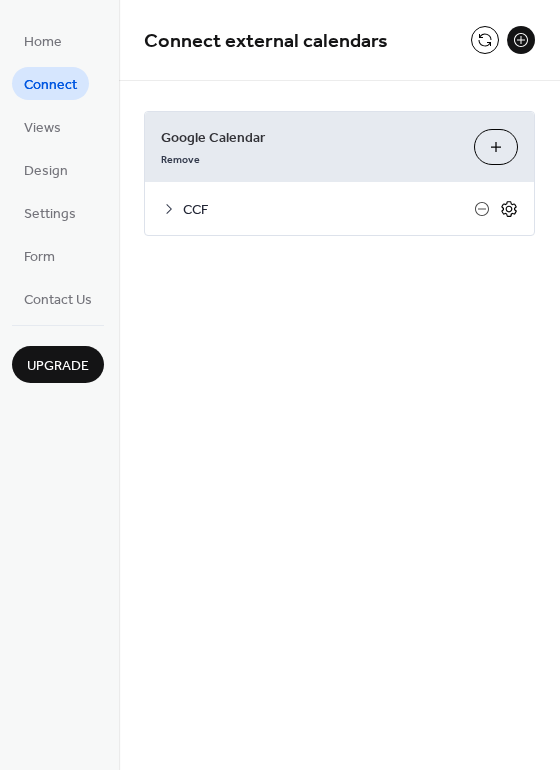 click 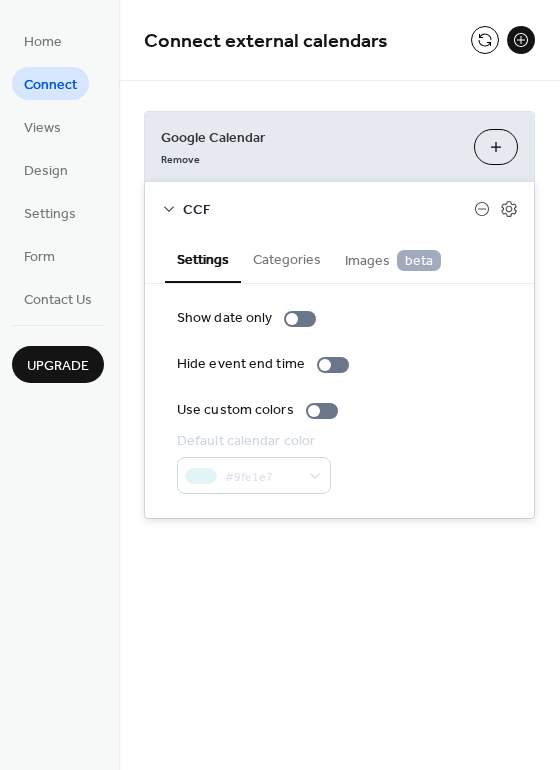 click 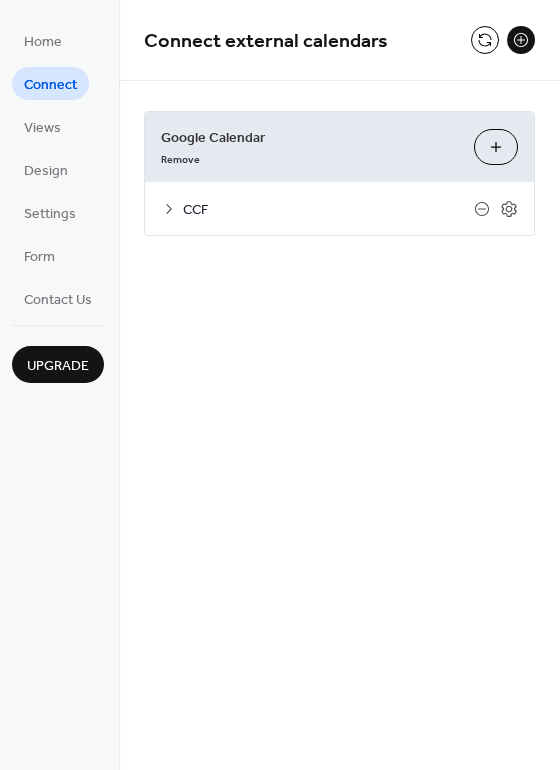click 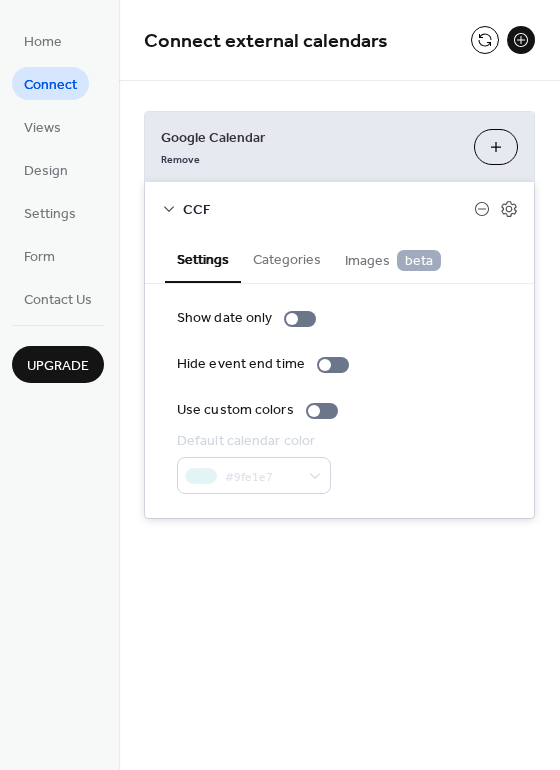 click 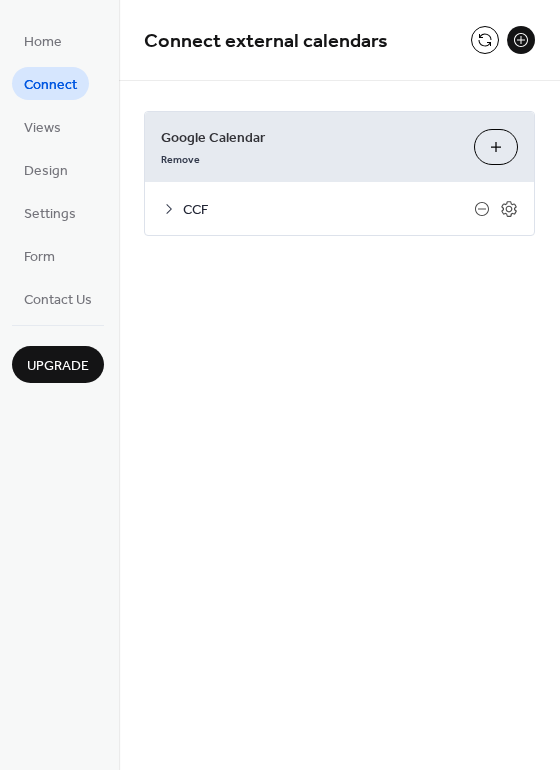 click on "Connect external calendars Google Calendar Remove Choose Calendars CCF Settings Categories Images   beta Show date only Hide event end time Use custom colors Default calendar color #[HEX] The categories listed here will apply to all events imported from this source. No categories added yet. Add Category  🔒 When first enabled, you'll be asked for read-only Google Drive access (view/download only). No edit or delete permissions. Display event attachments as images  🔒" at bounding box center (339, 148) 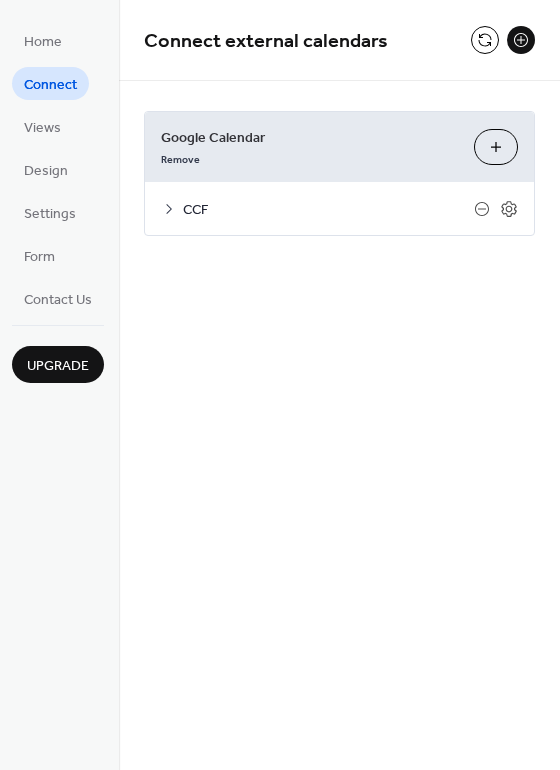 click at bounding box center (521, 40) 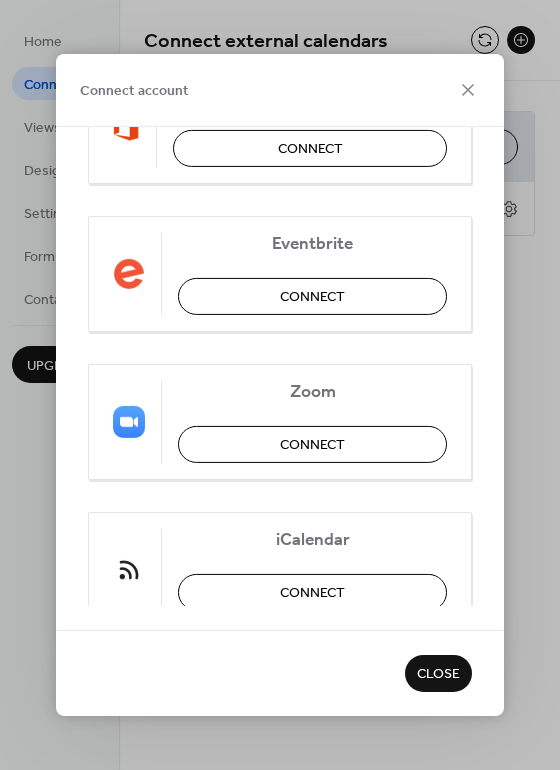 scroll, scrollTop: 449, scrollLeft: 0, axis: vertical 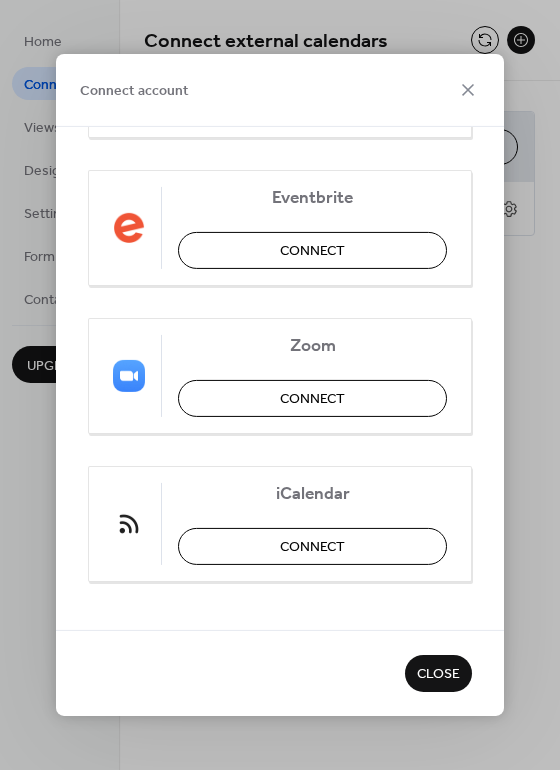 click on "Close" at bounding box center (438, 673) 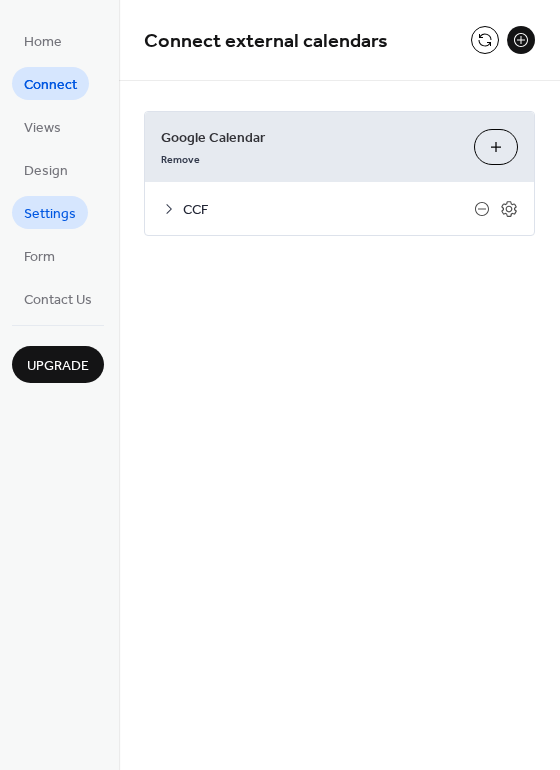 click on "Settings" at bounding box center (50, 212) 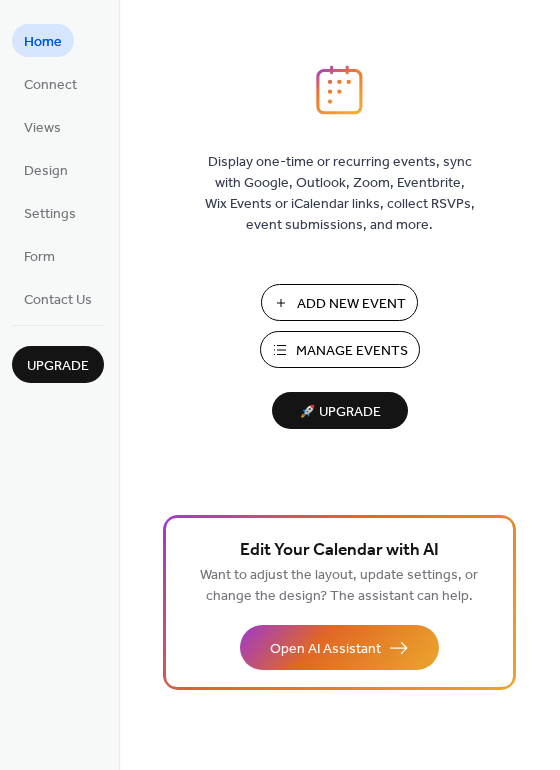scroll, scrollTop: 0, scrollLeft: 0, axis: both 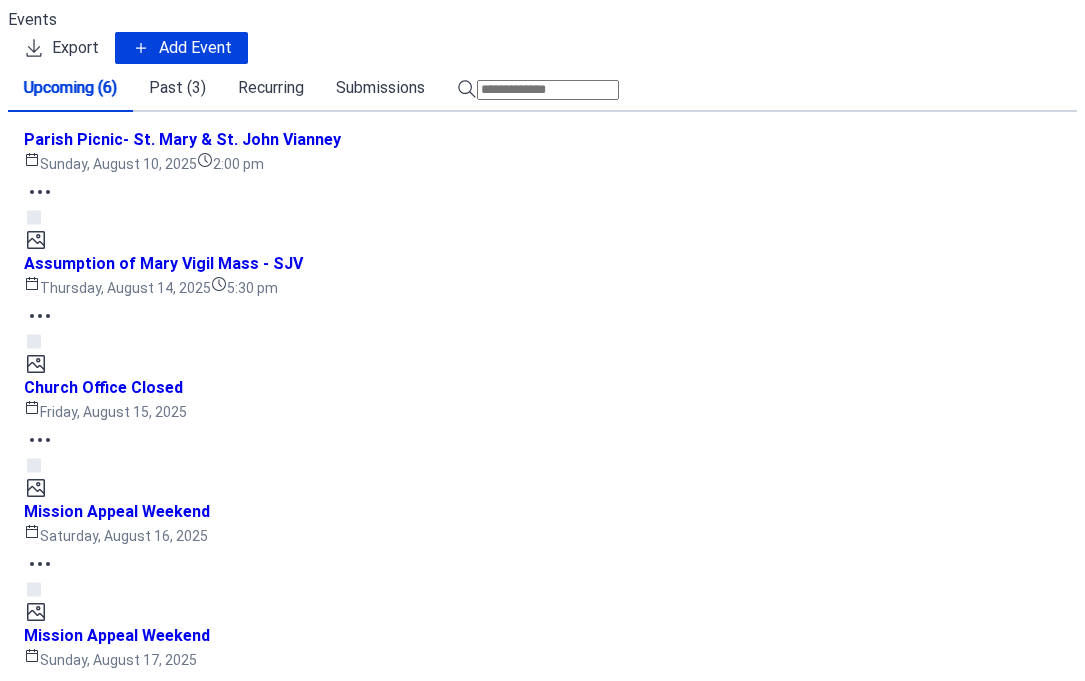 click on "Recurring" at bounding box center (271, 88) 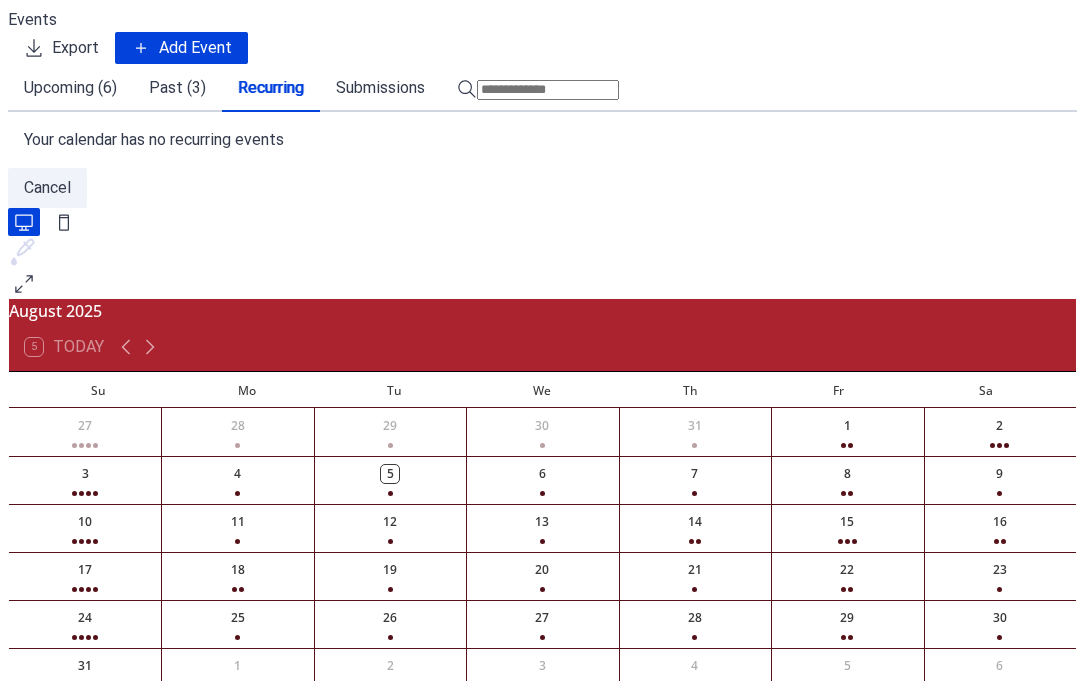 click on "Past (3)" at bounding box center (177, 88) 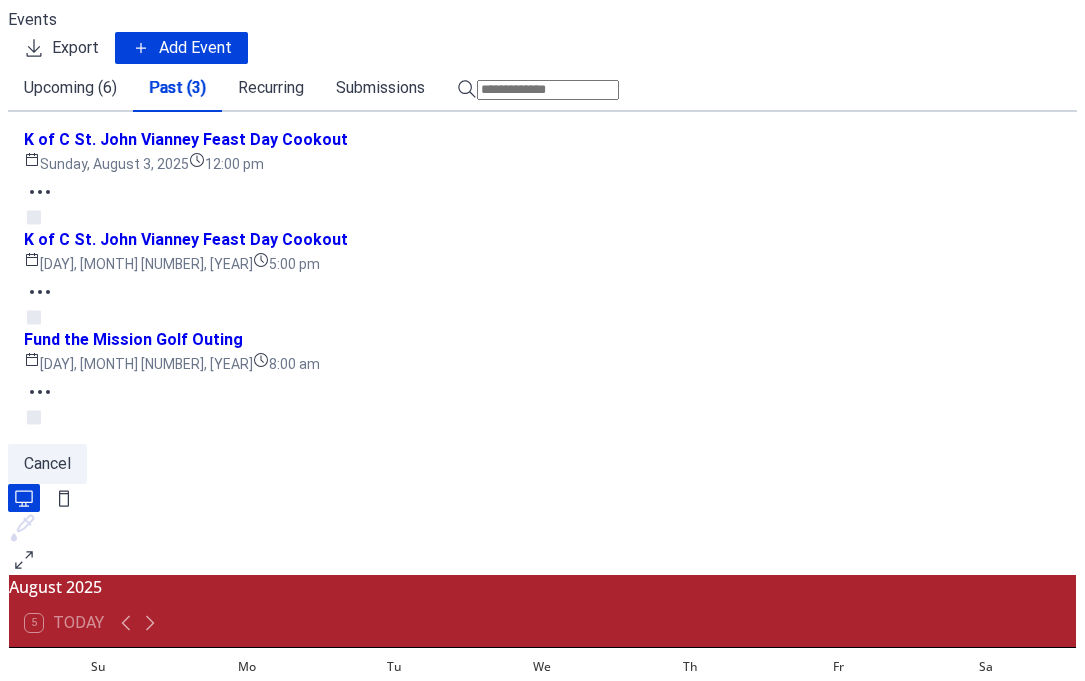 click on "Upcoming (6)" at bounding box center (70, 88) 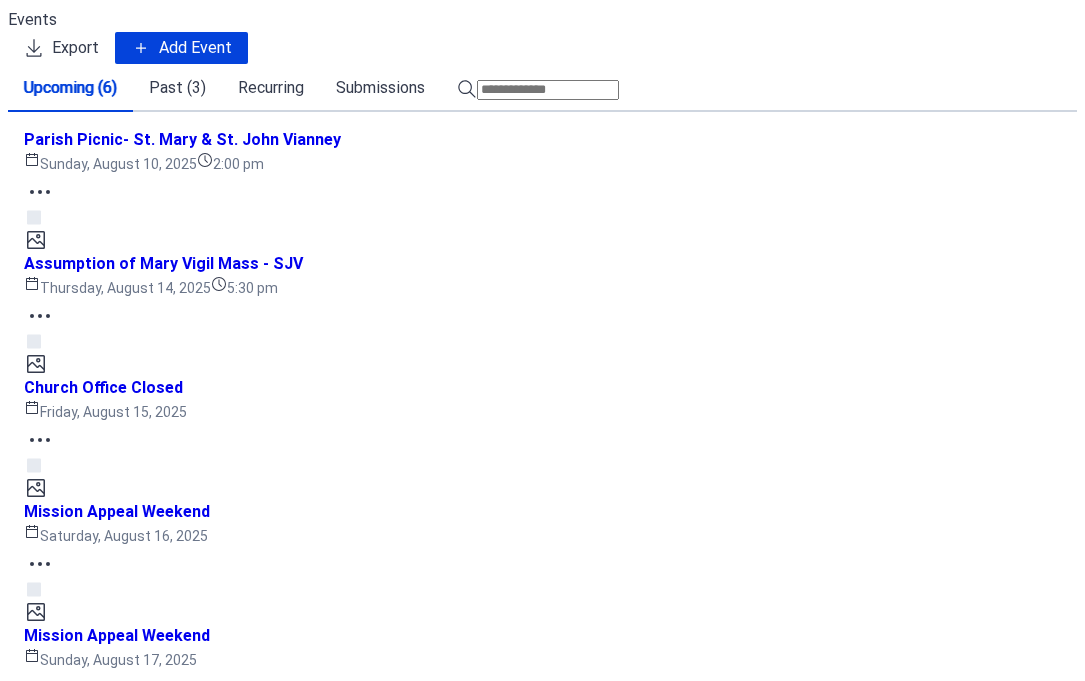 scroll, scrollTop: 271, scrollLeft: 0, axis: vertical 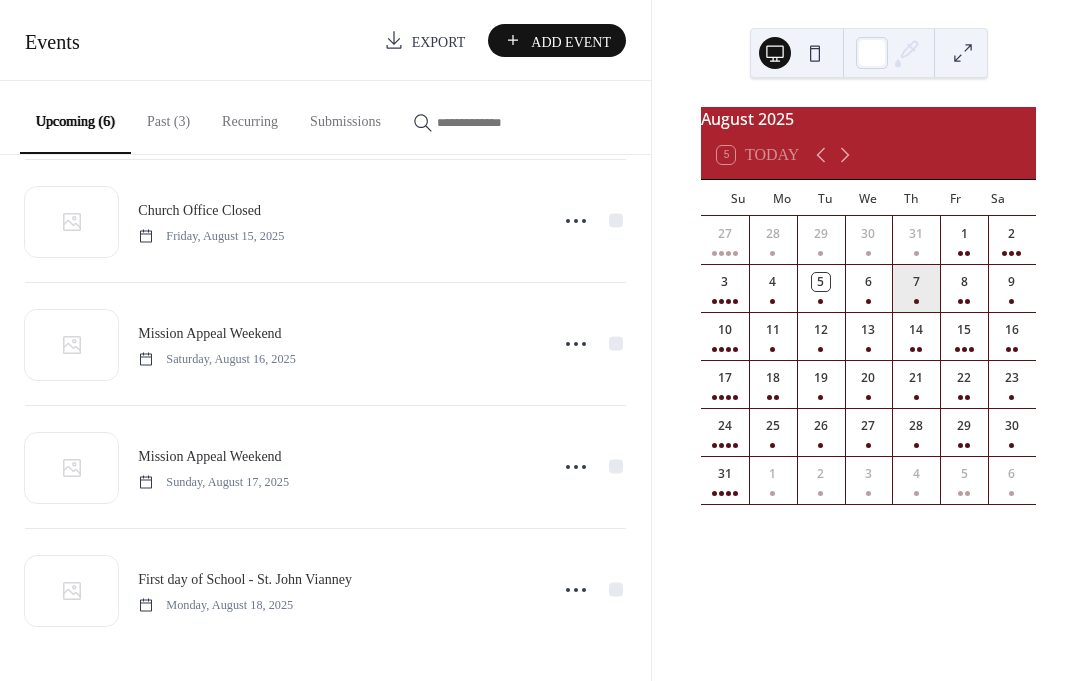 click on "7" at bounding box center (916, 288) 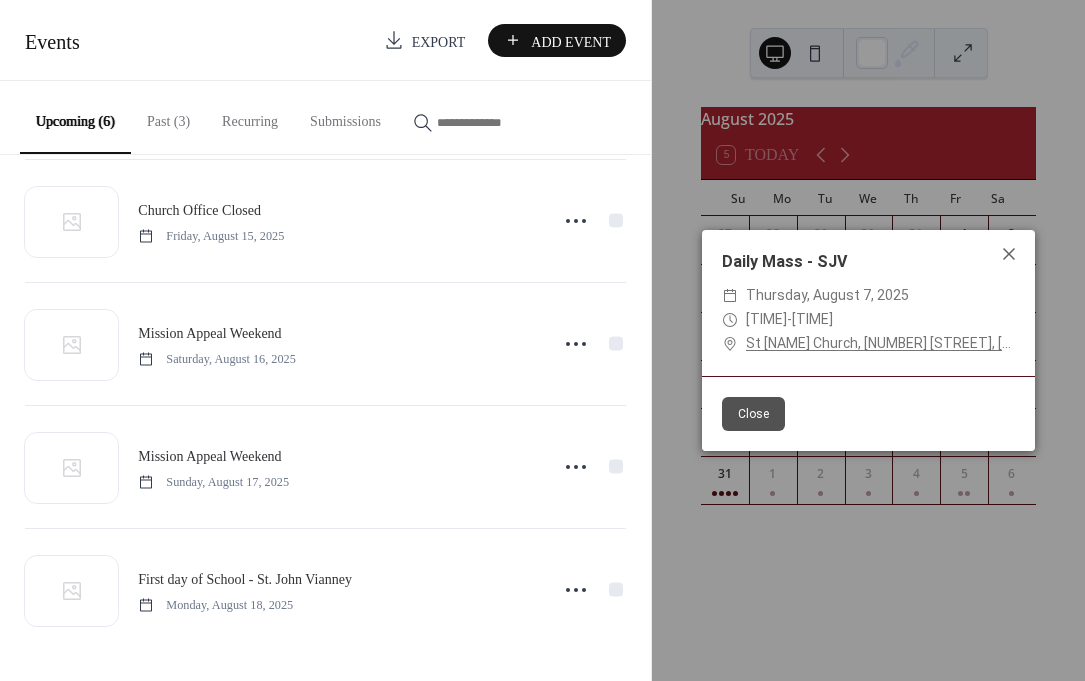 click on "11:30am" at bounding box center [812, 319] 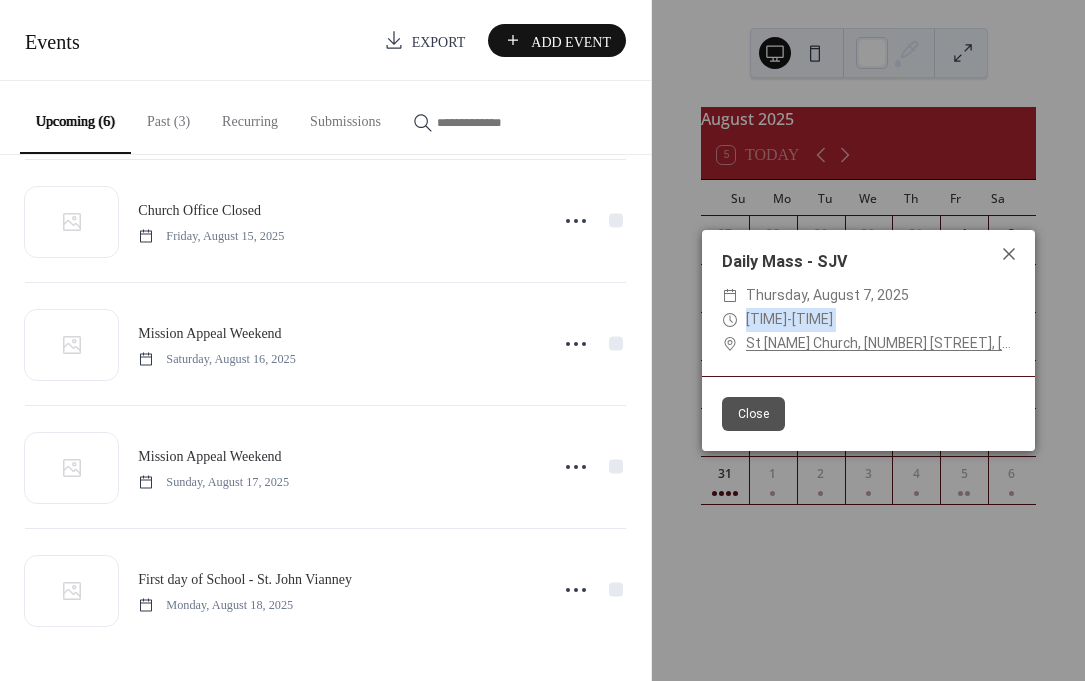 click on "11:30am" at bounding box center (812, 319) 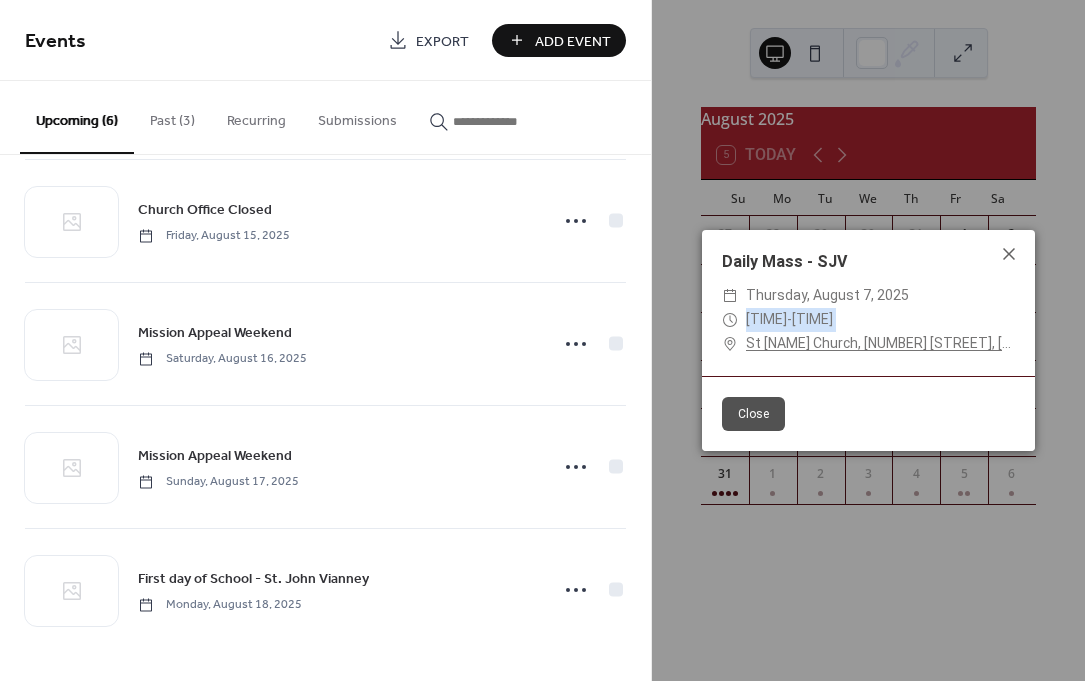 click on "11:30am" at bounding box center (812, 319) 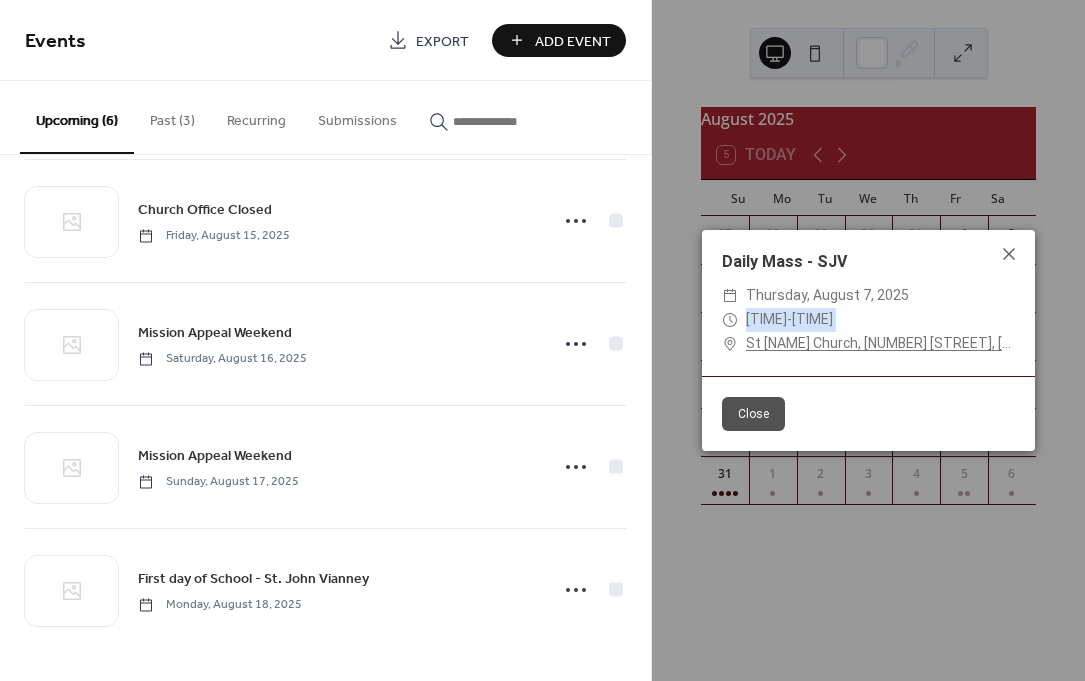 click on "Close" at bounding box center [753, 414] 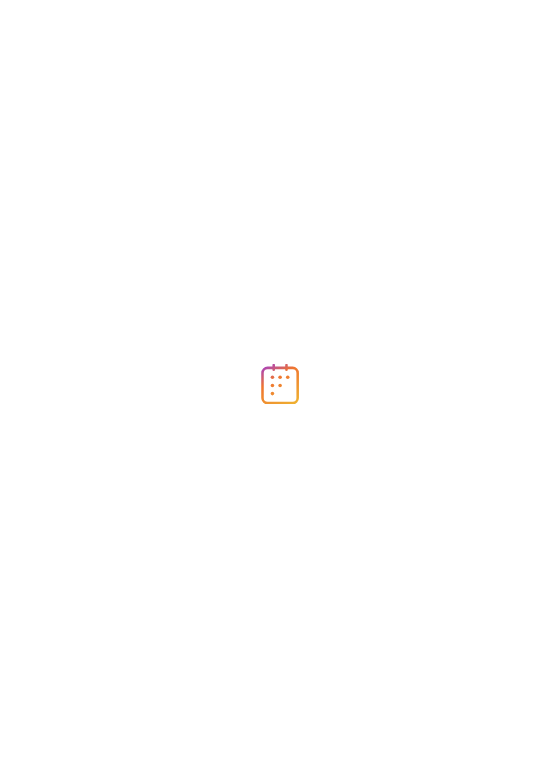 scroll, scrollTop: 0, scrollLeft: 0, axis: both 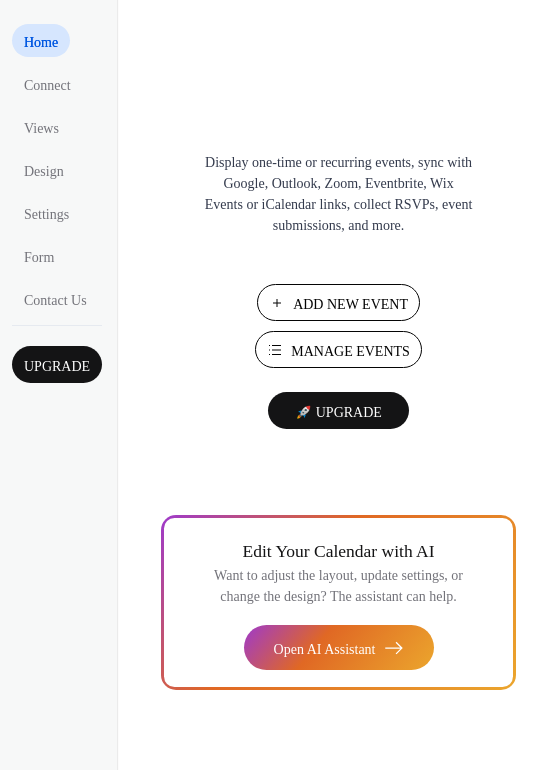click on "Manage Events" at bounding box center [350, 351] 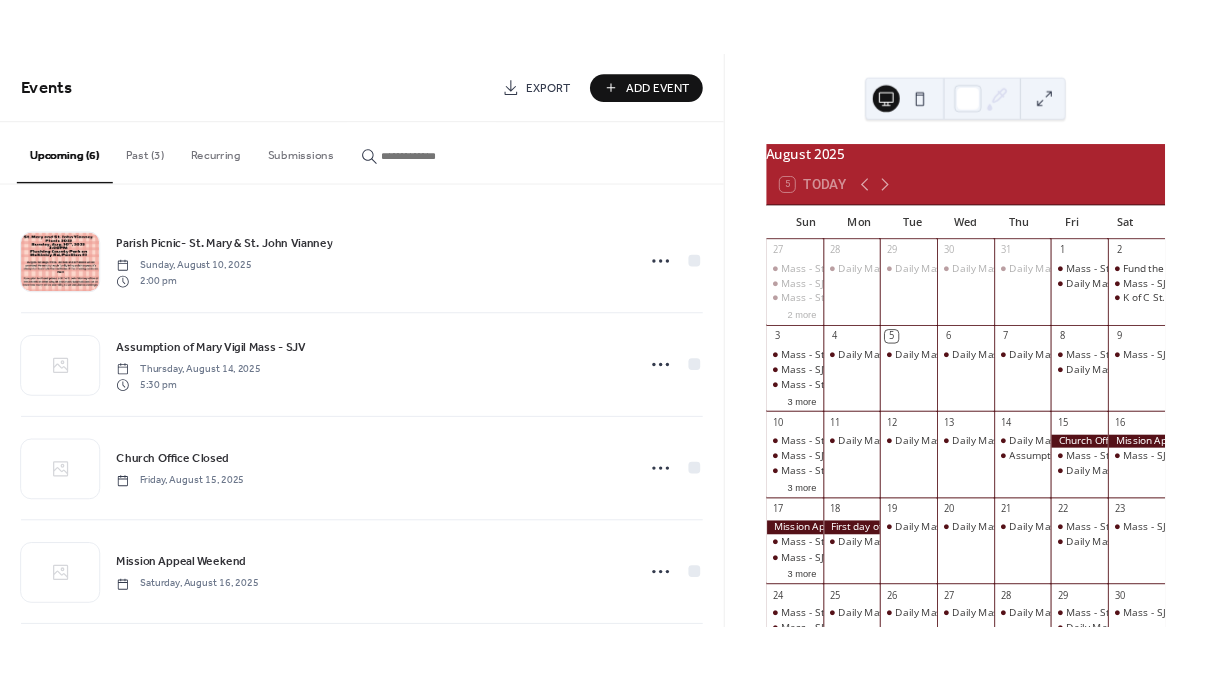 scroll, scrollTop: 0, scrollLeft: 0, axis: both 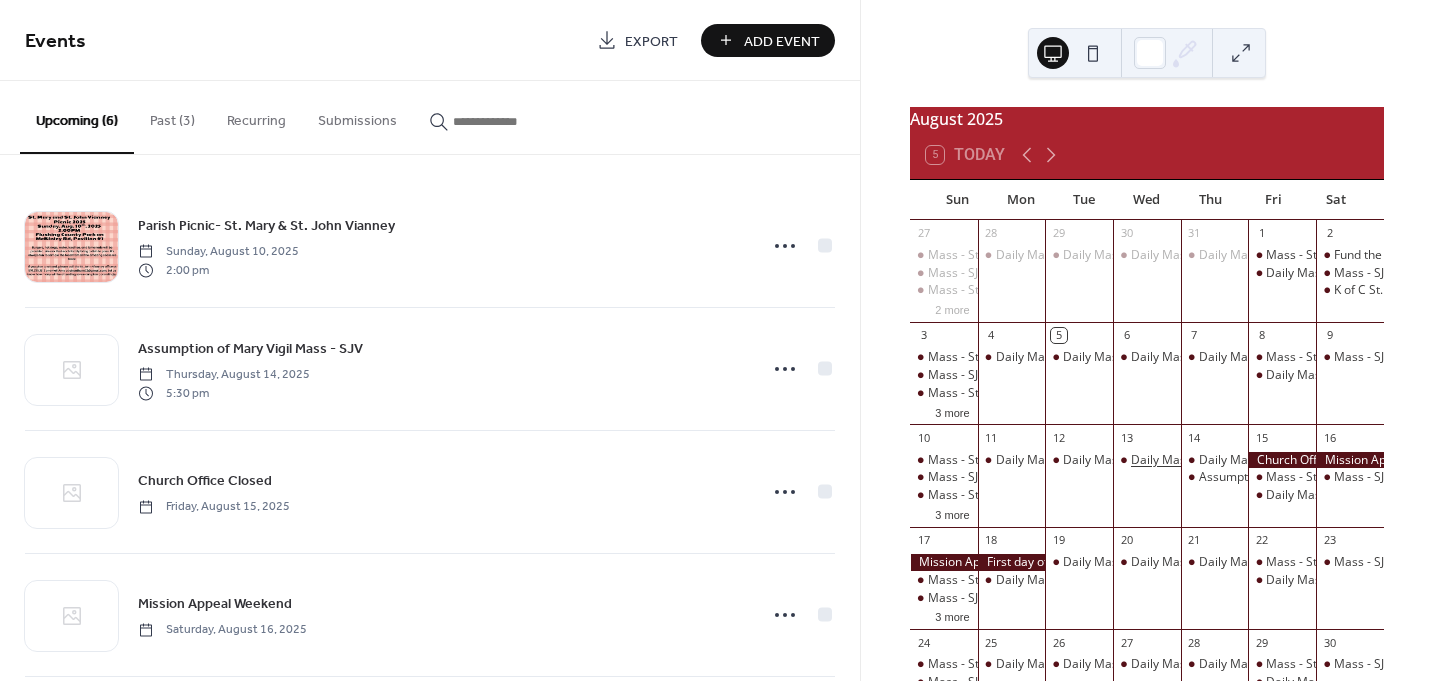 click on "Daily Mass - SJV" at bounding box center (1175, 460) 